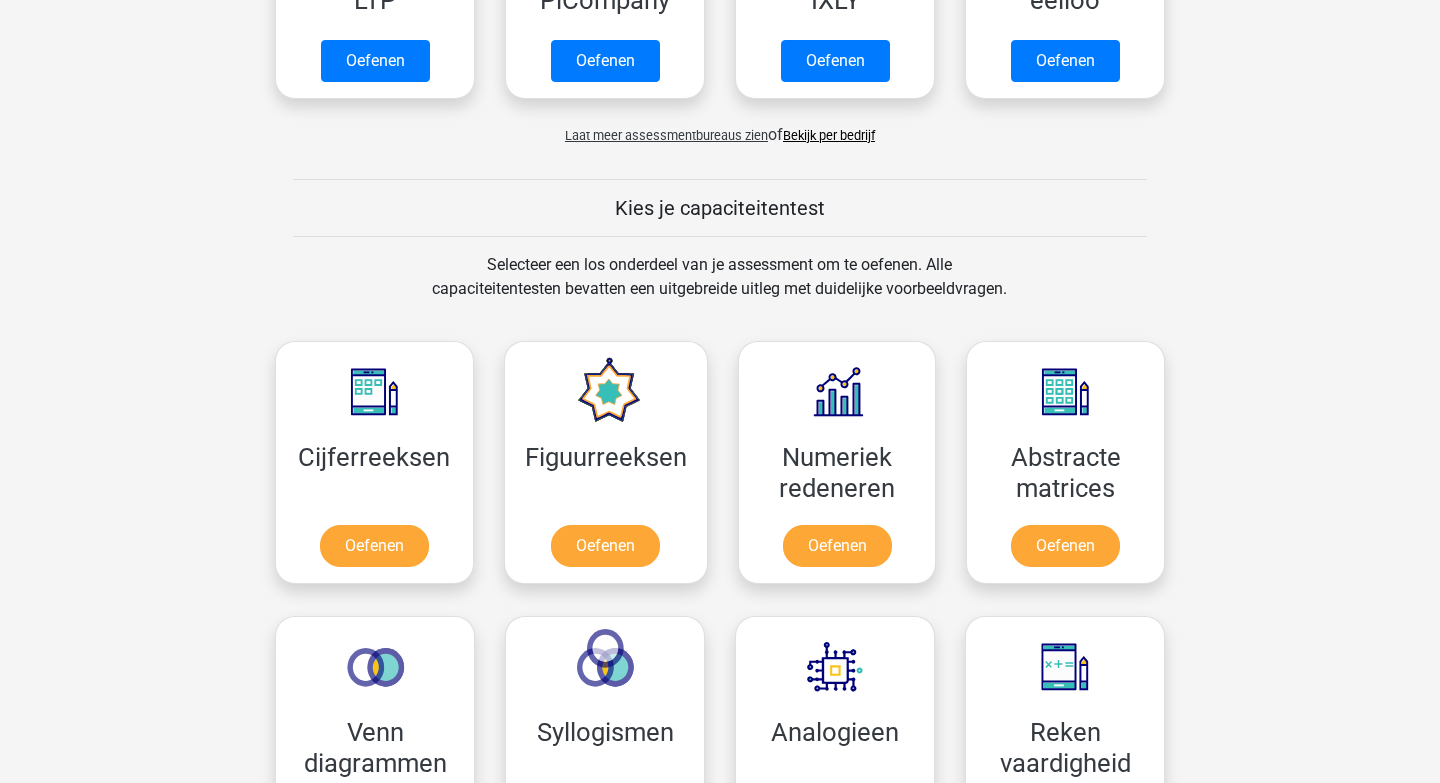 scroll, scrollTop: 601, scrollLeft: 0, axis: vertical 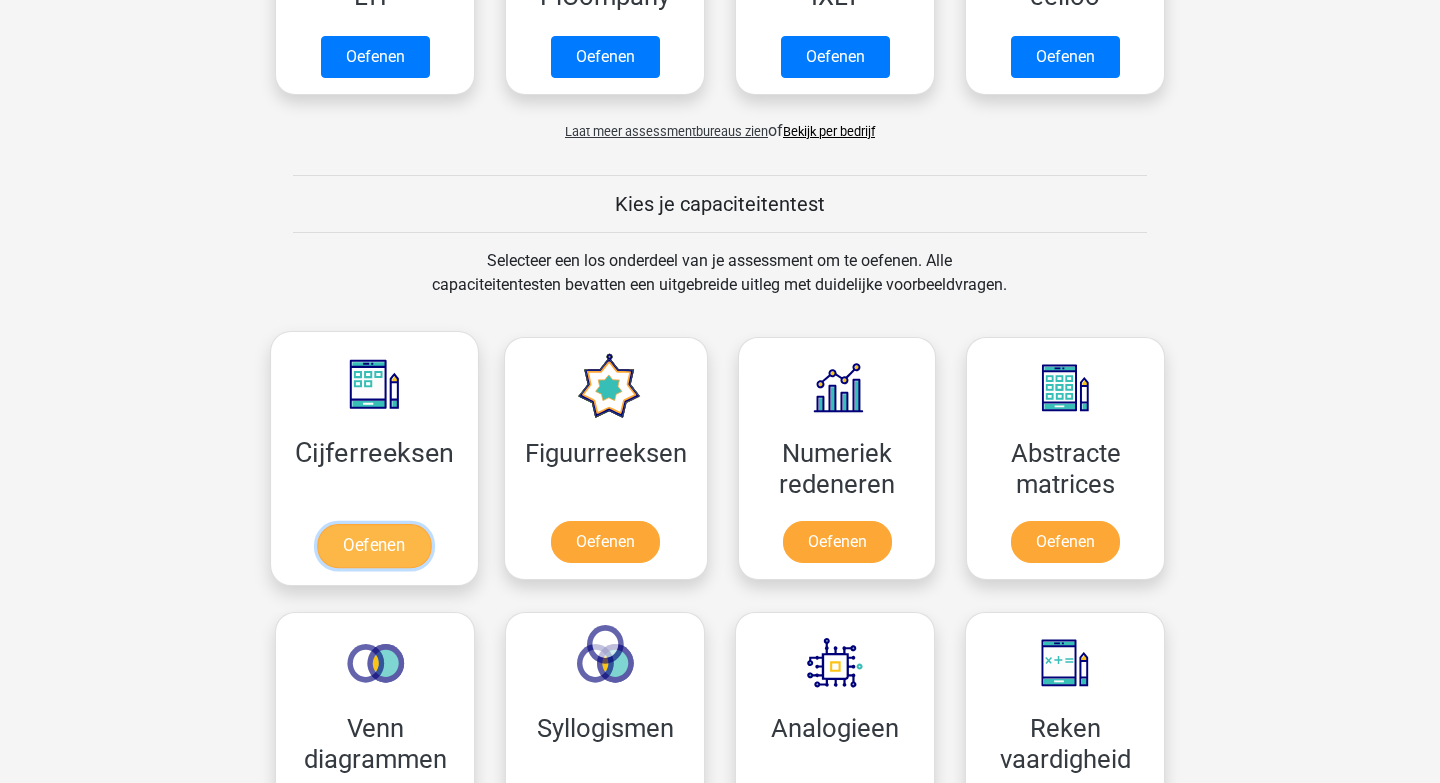 click on "Oefenen" at bounding box center [374, 546] 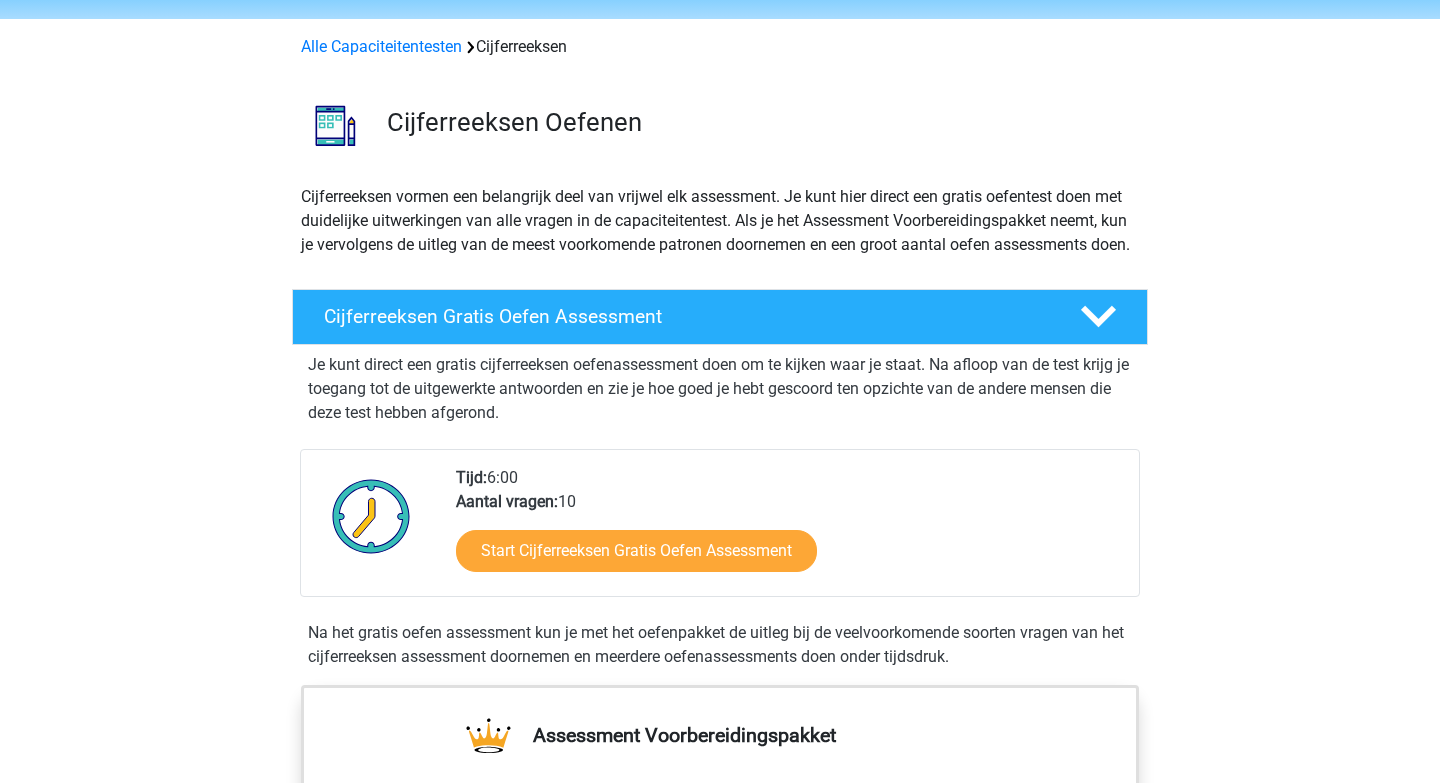scroll, scrollTop: 69, scrollLeft: 0, axis: vertical 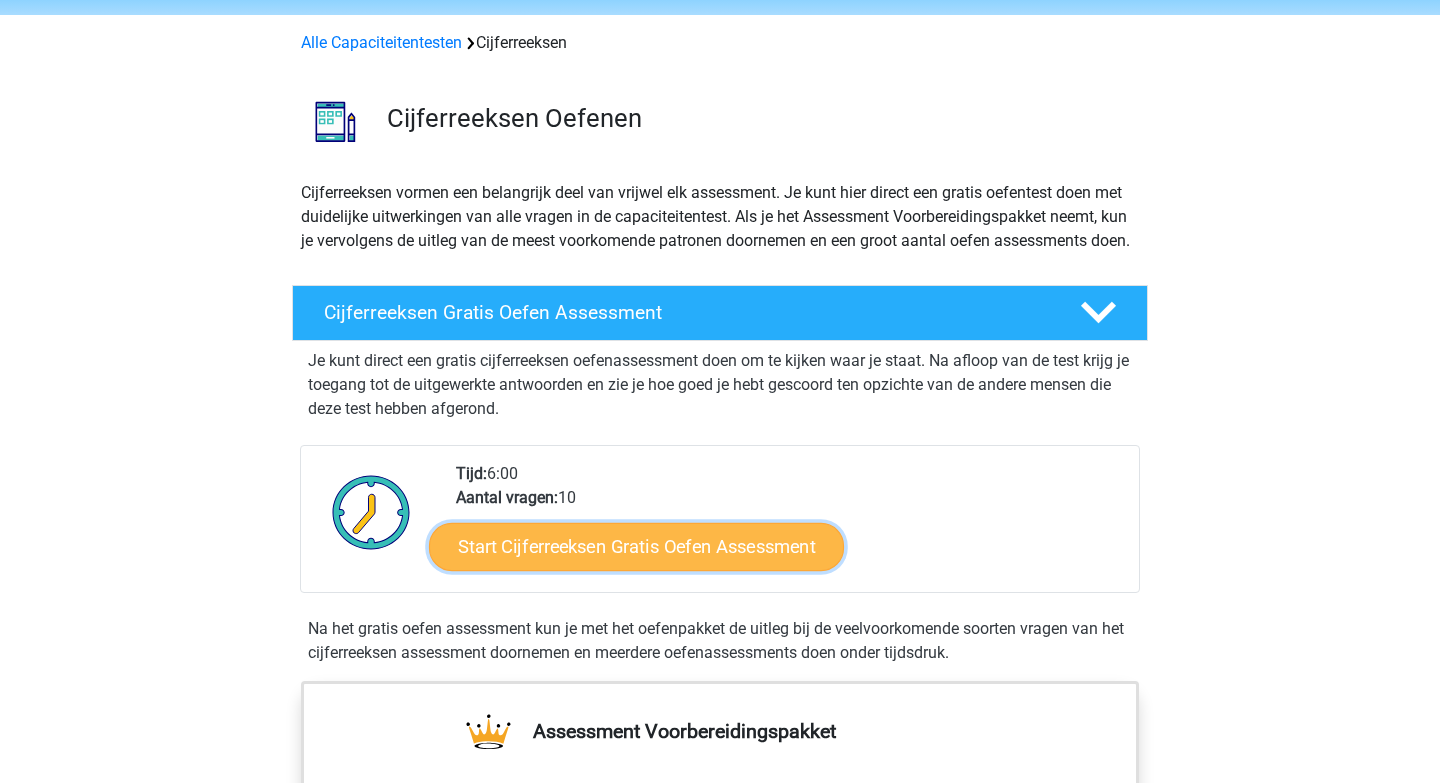 click on "Start Cijferreeksen
Gratis Oefen Assessment" at bounding box center (636, 546) 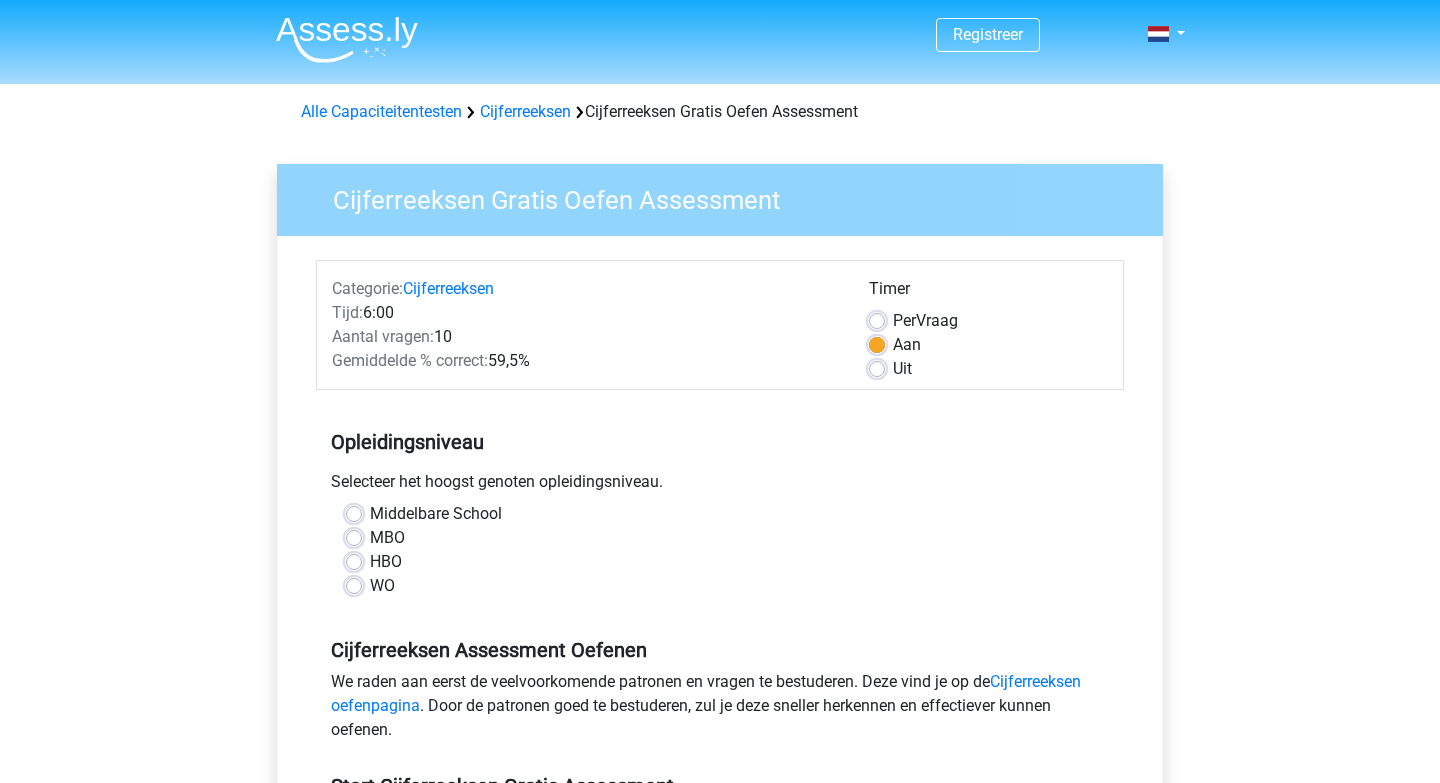 scroll, scrollTop: 0, scrollLeft: 0, axis: both 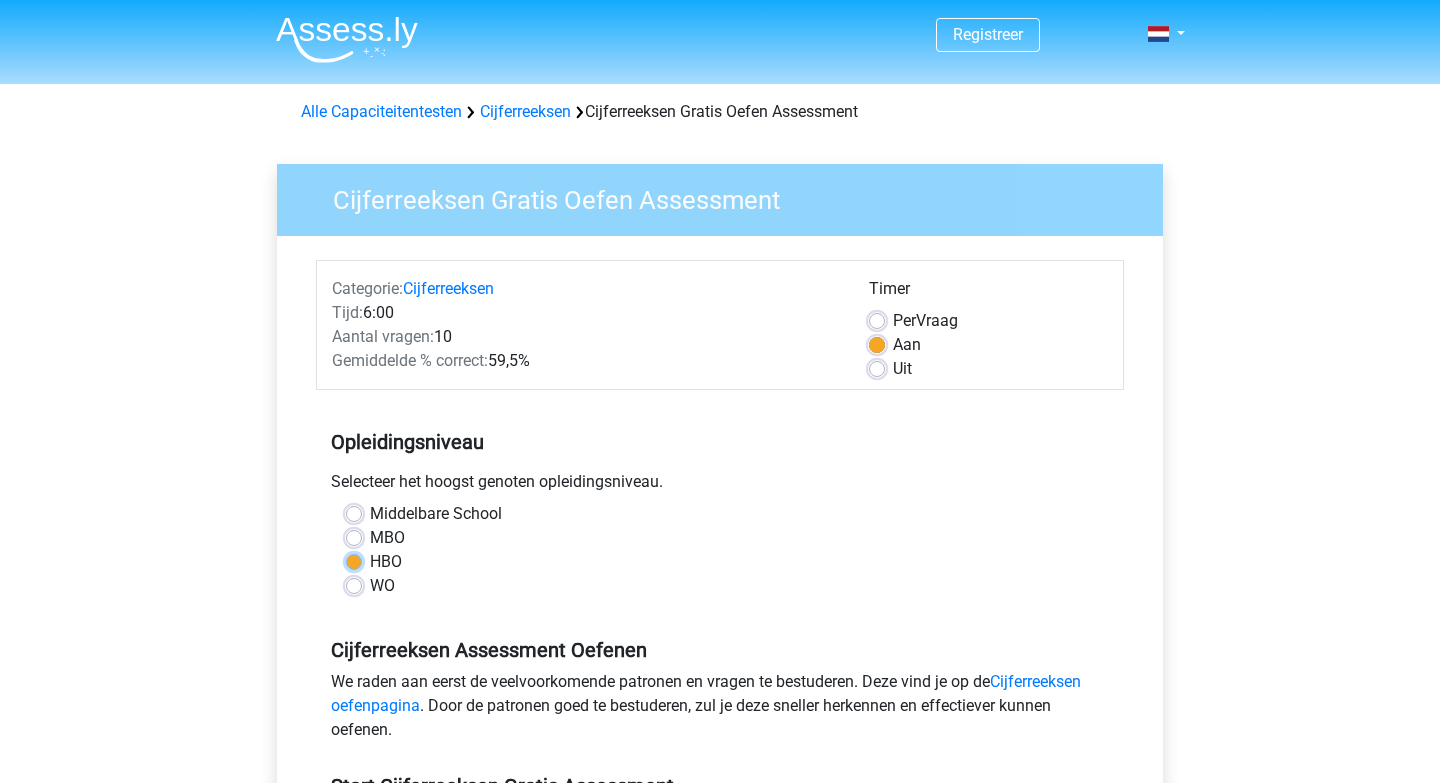 click on "HBO" at bounding box center [354, 560] 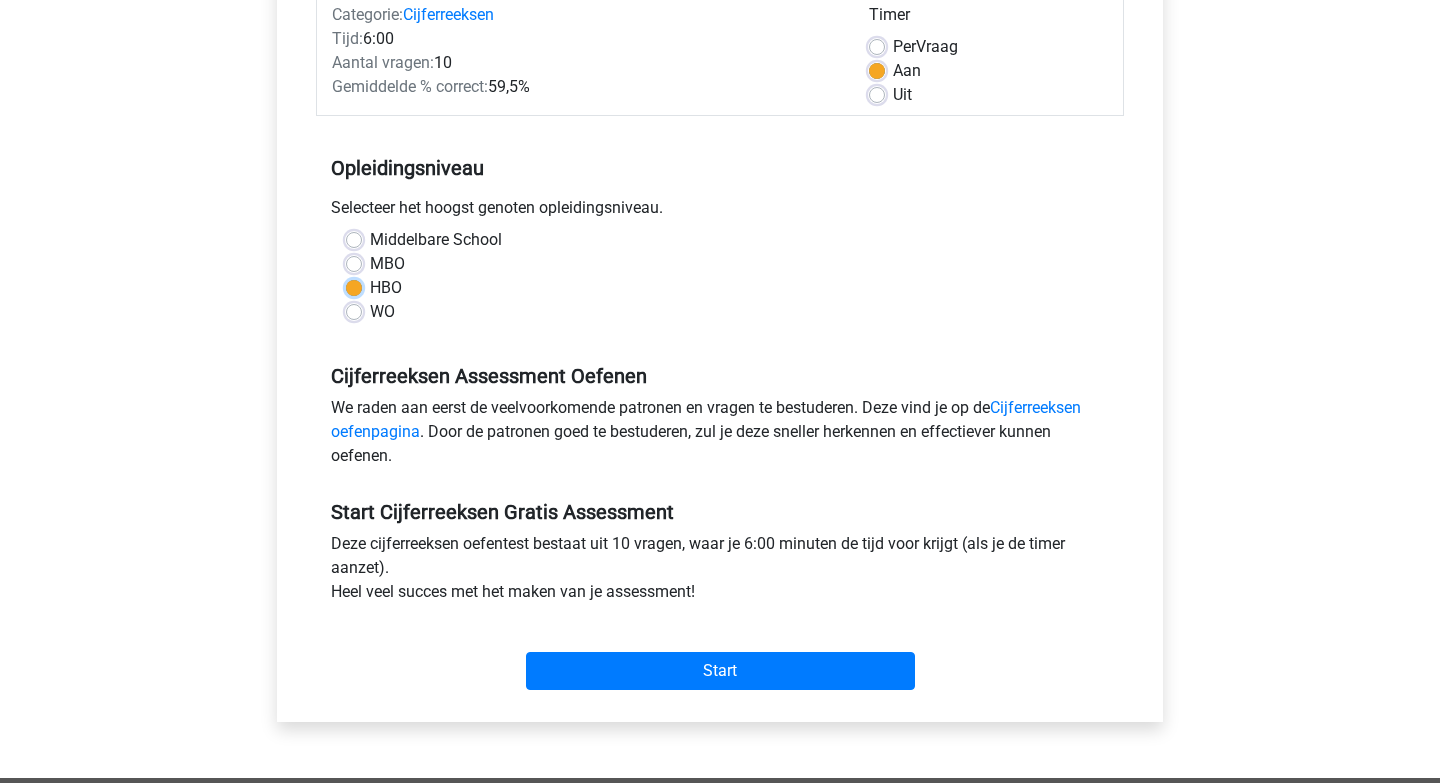 scroll, scrollTop: 276, scrollLeft: 0, axis: vertical 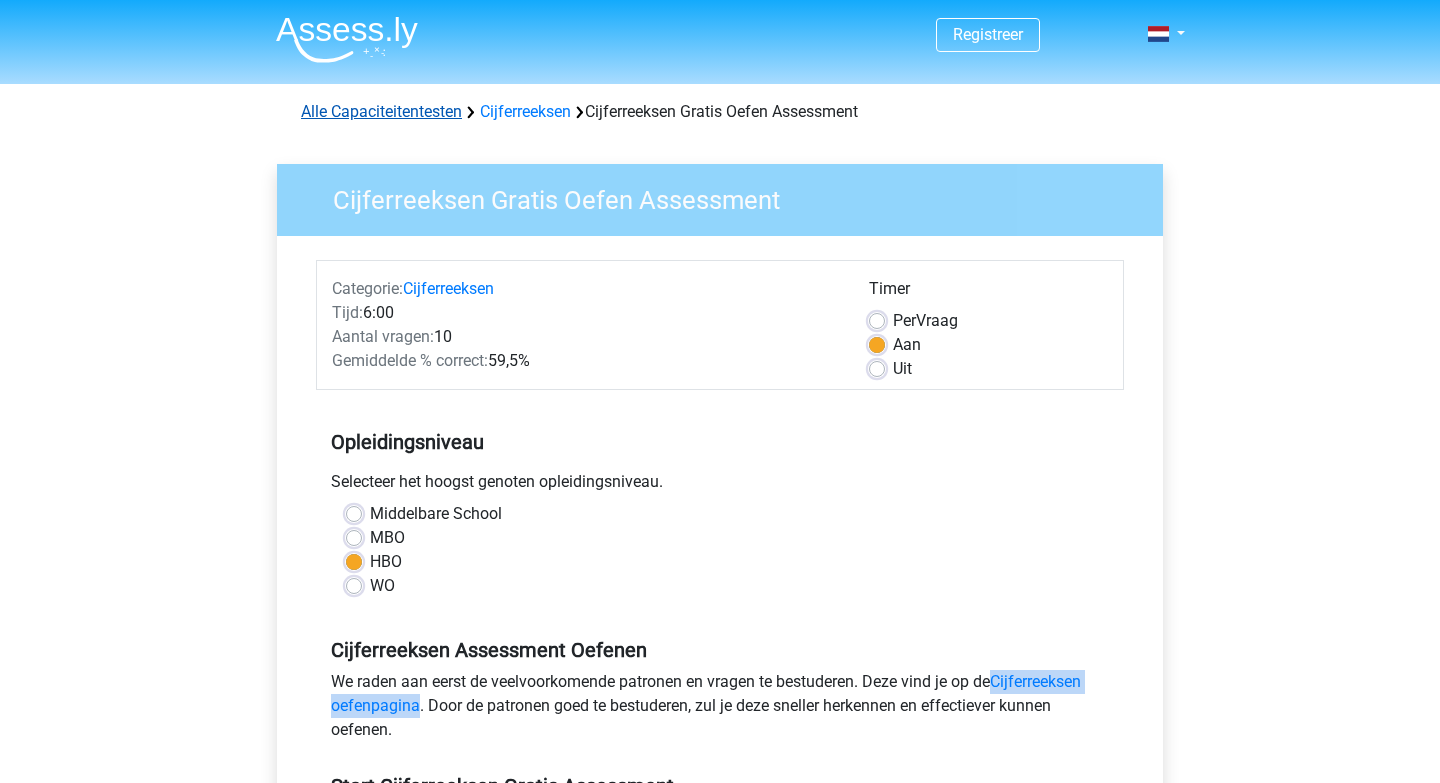 click on "Alle Capaciteitentesten" at bounding box center (381, 111) 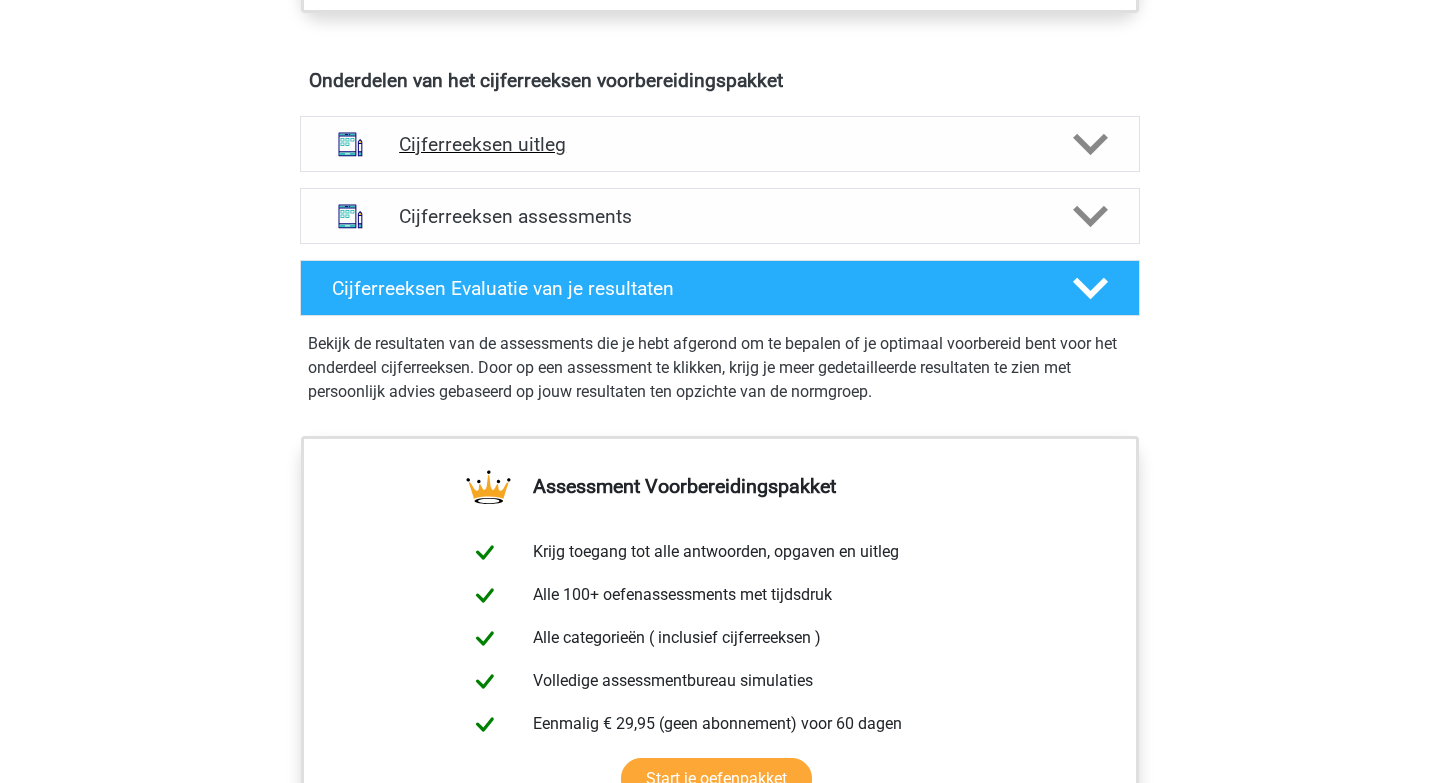 scroll, scrollTop: 1146, scrollLeft: 0, axis: vertical 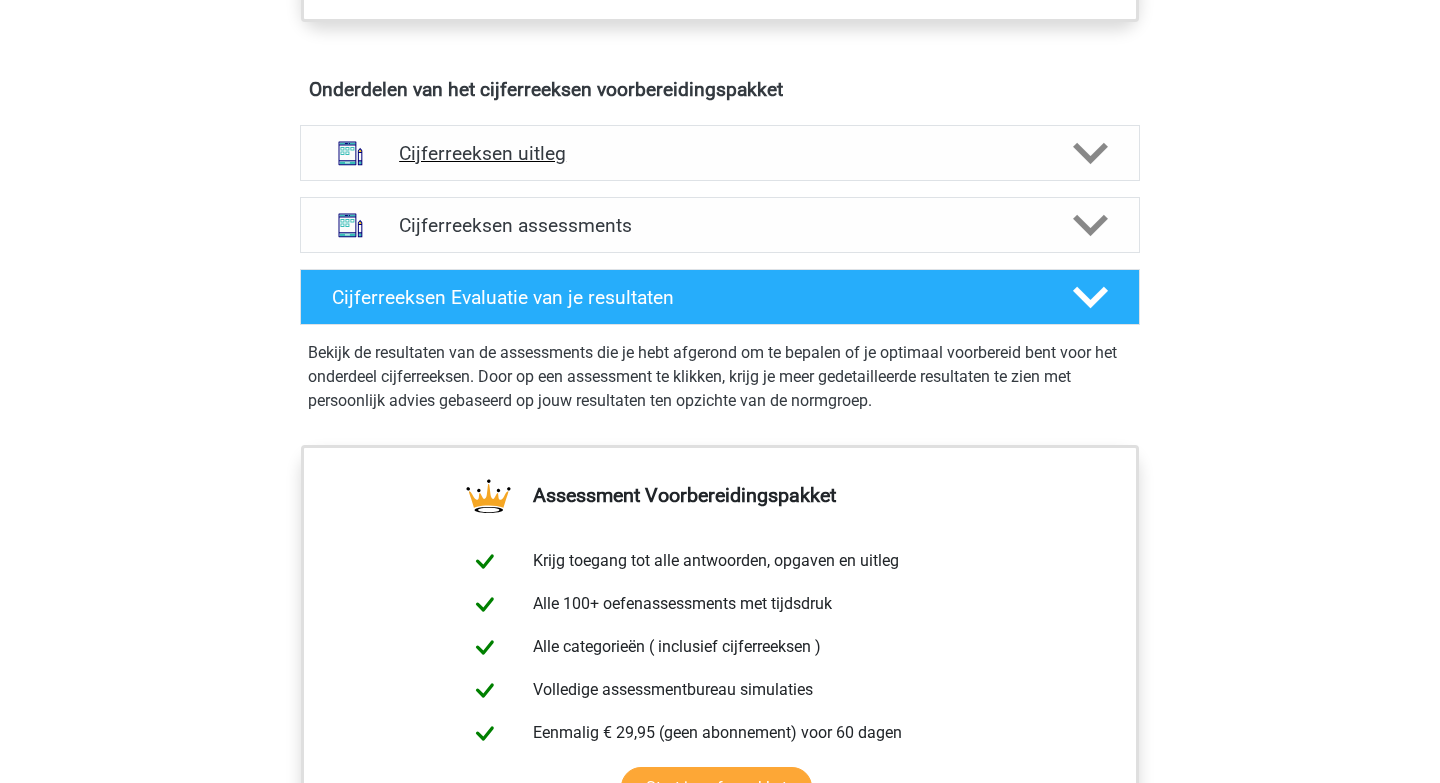 click on "Cijferreeksen uitleg" at bounding box center (720, 153) 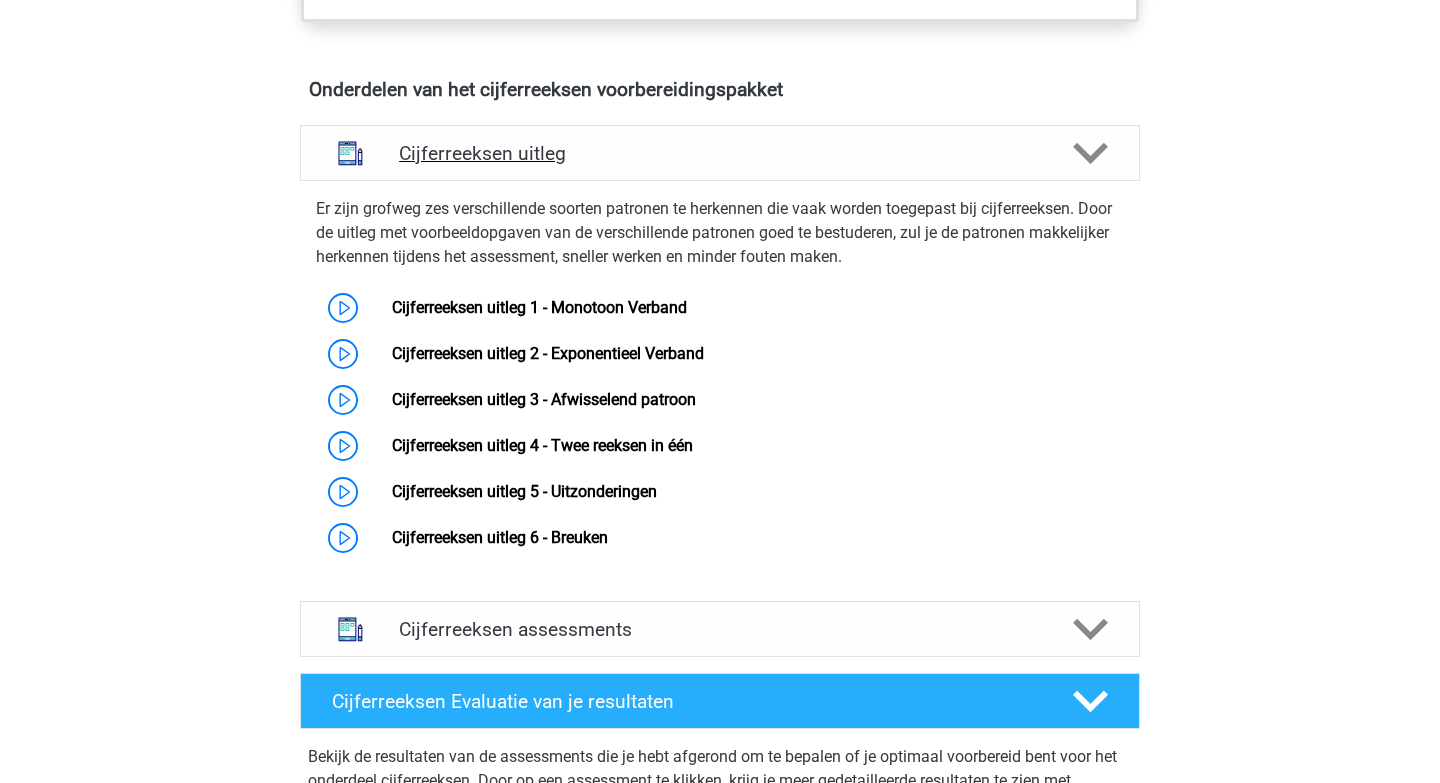 click on "Cijferreeksen uitleg" at bounding box center (720, 153) 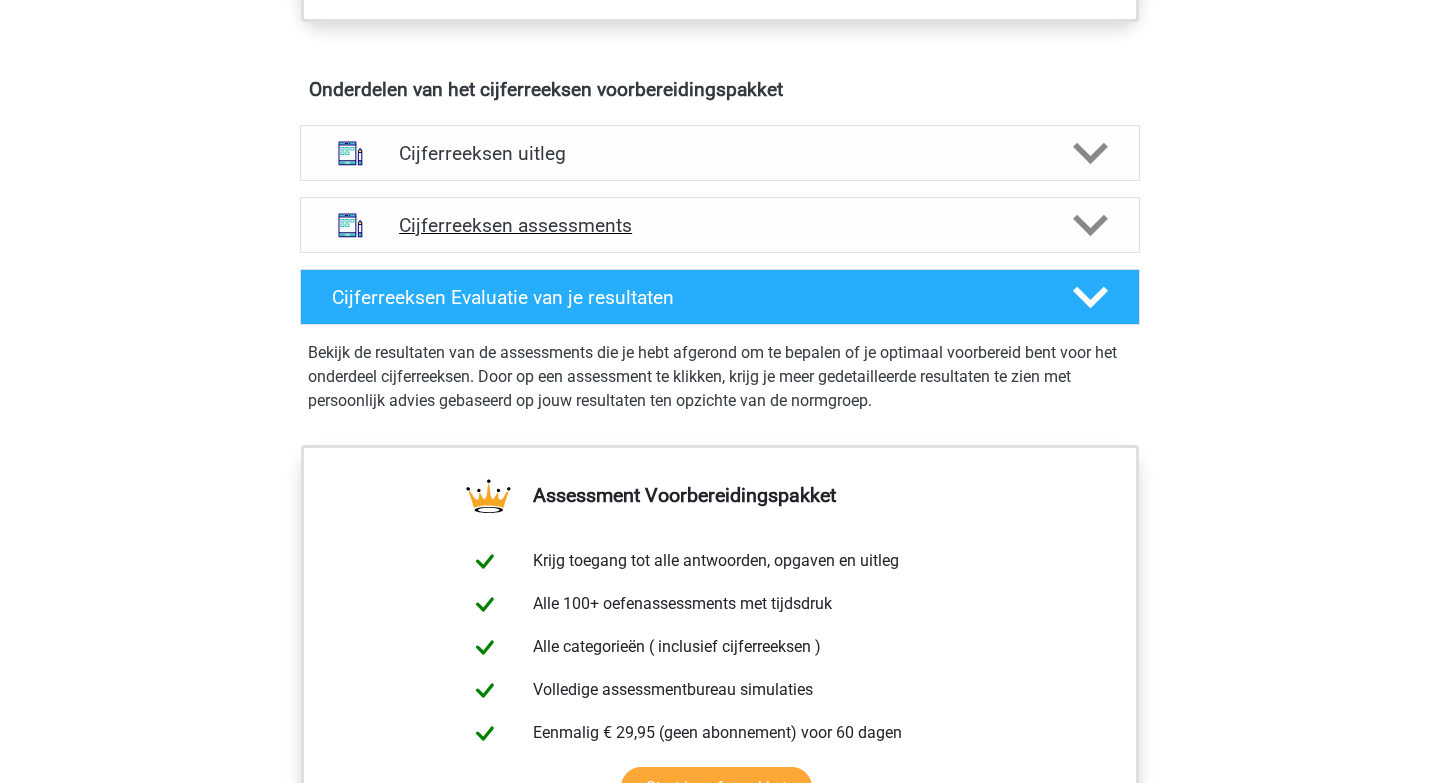 click on "Cijferreeksen assessments" at bounding box center (720, 225) 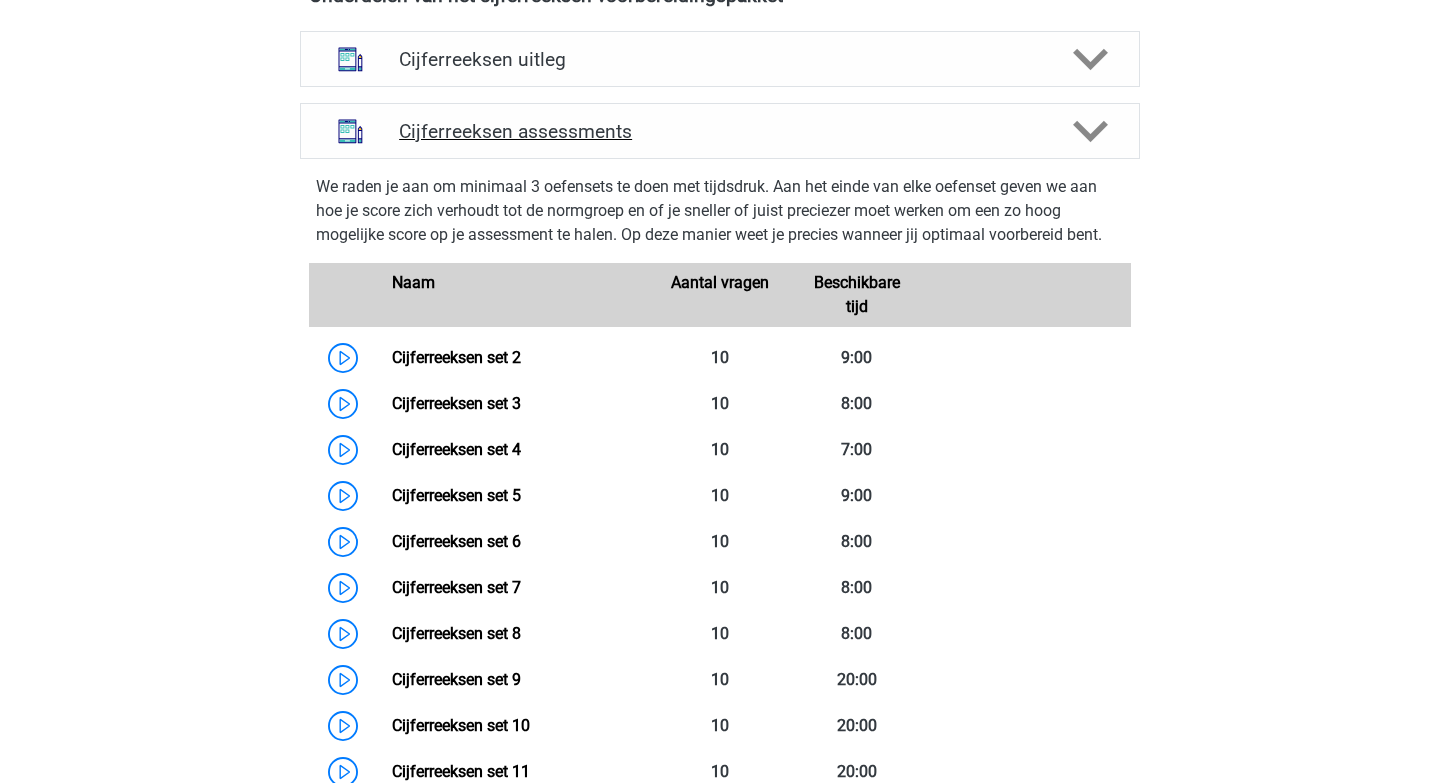 scroll, scrollTop: 1237, scrollLeft: 0, axis: vertical 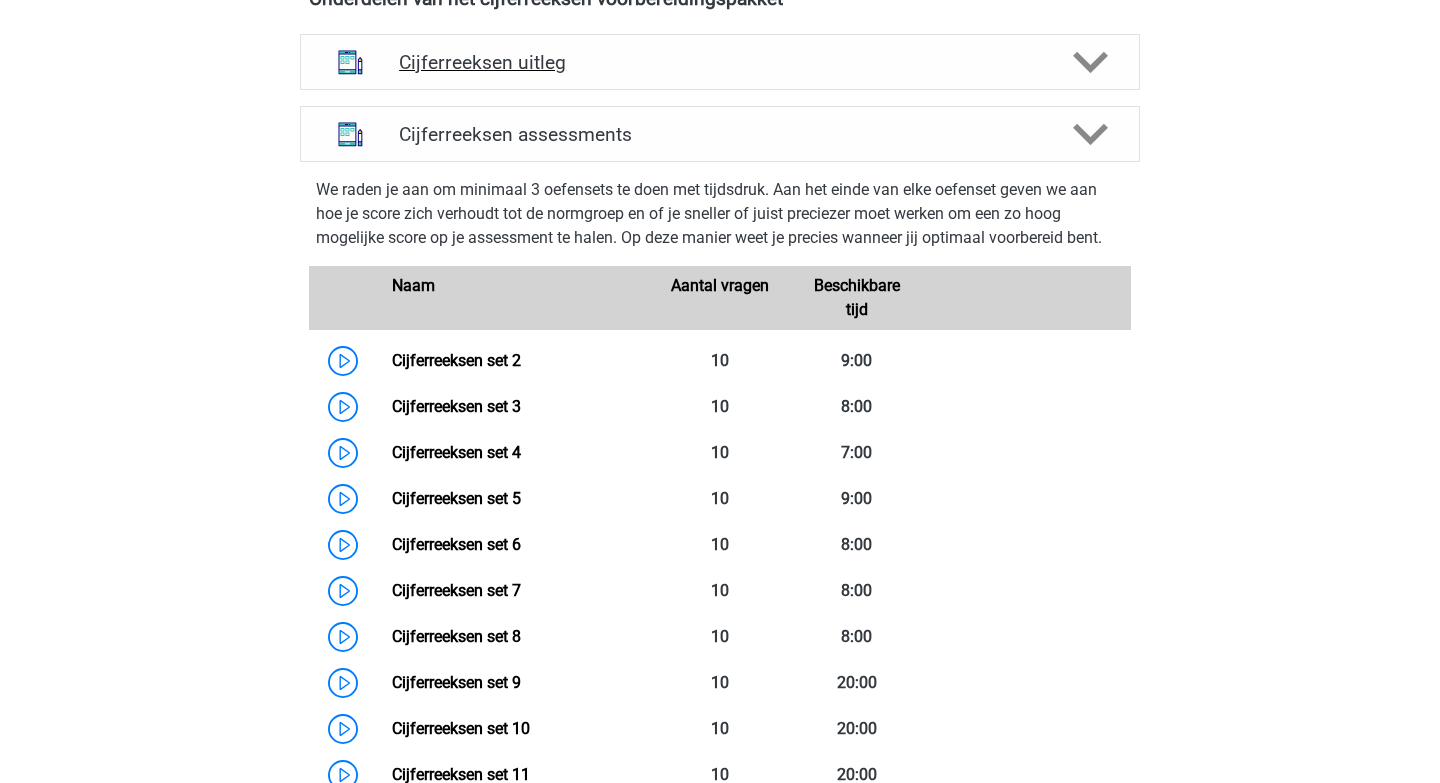 click on "Cijferreeksen uitleg" at bounding box center (720, 62) 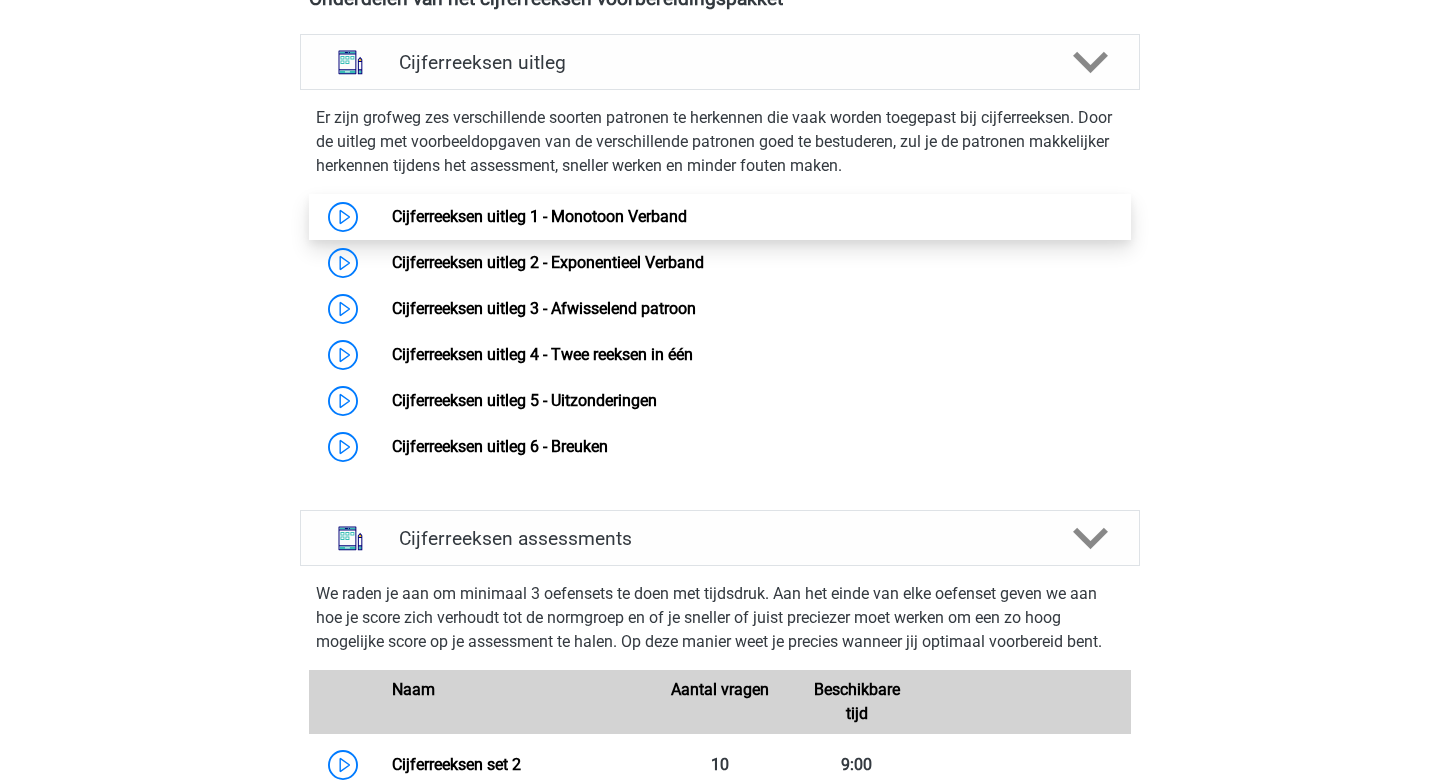 click on "Cijferreeksen uitleg 1 - Monotoon Verband" at bounding box center (539, 216) 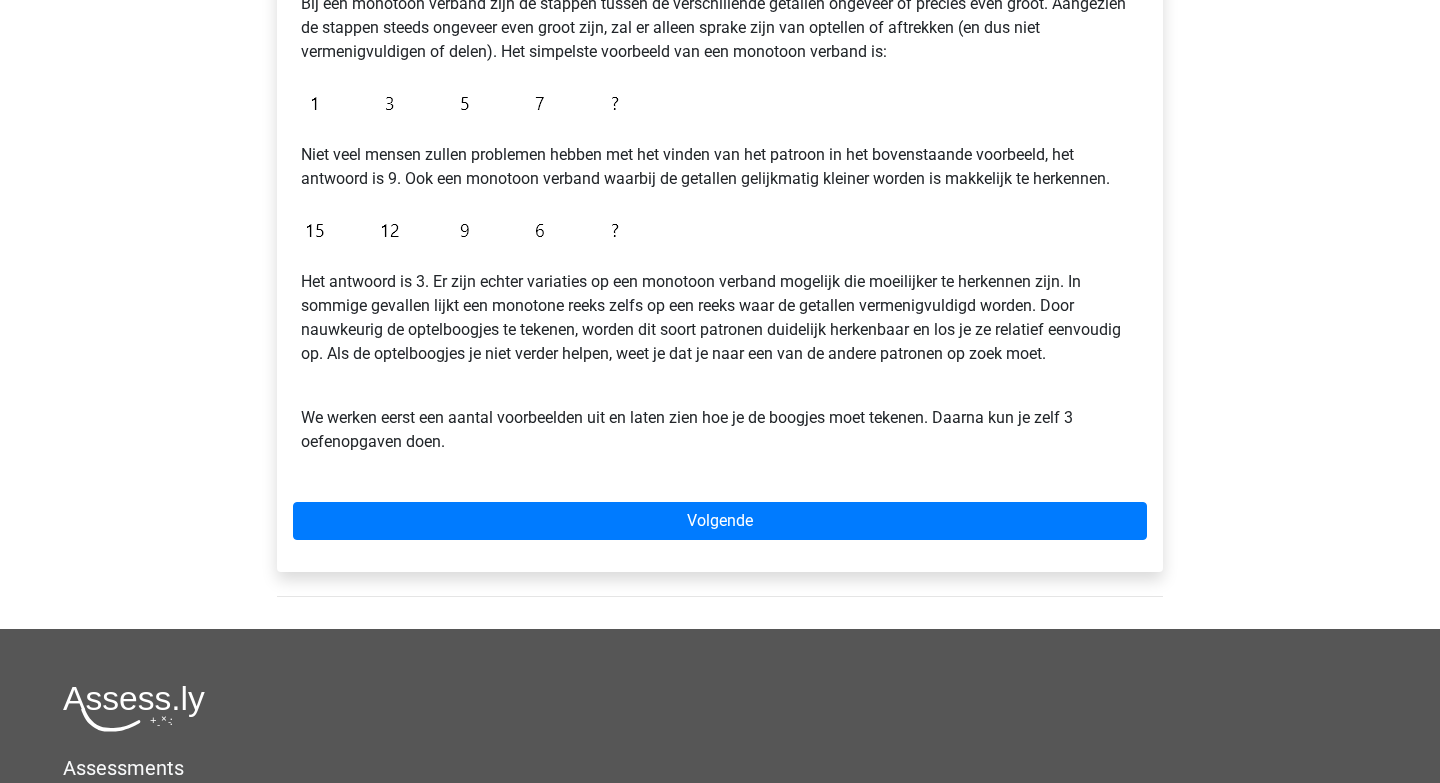 scroll, scrollTop: 439, scrollLeft: 0, axis: vertical 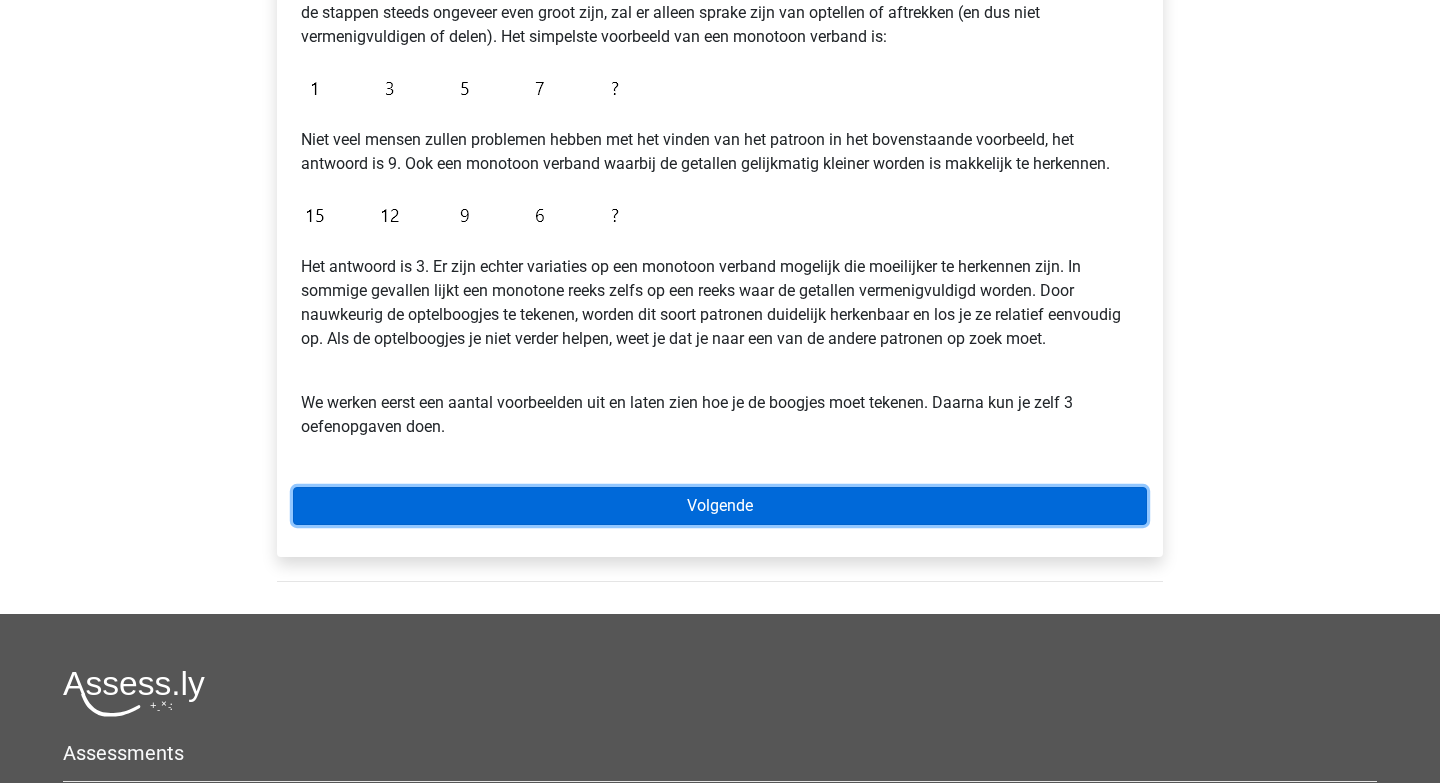click on "Volgende" at bounding box center (720, 506) 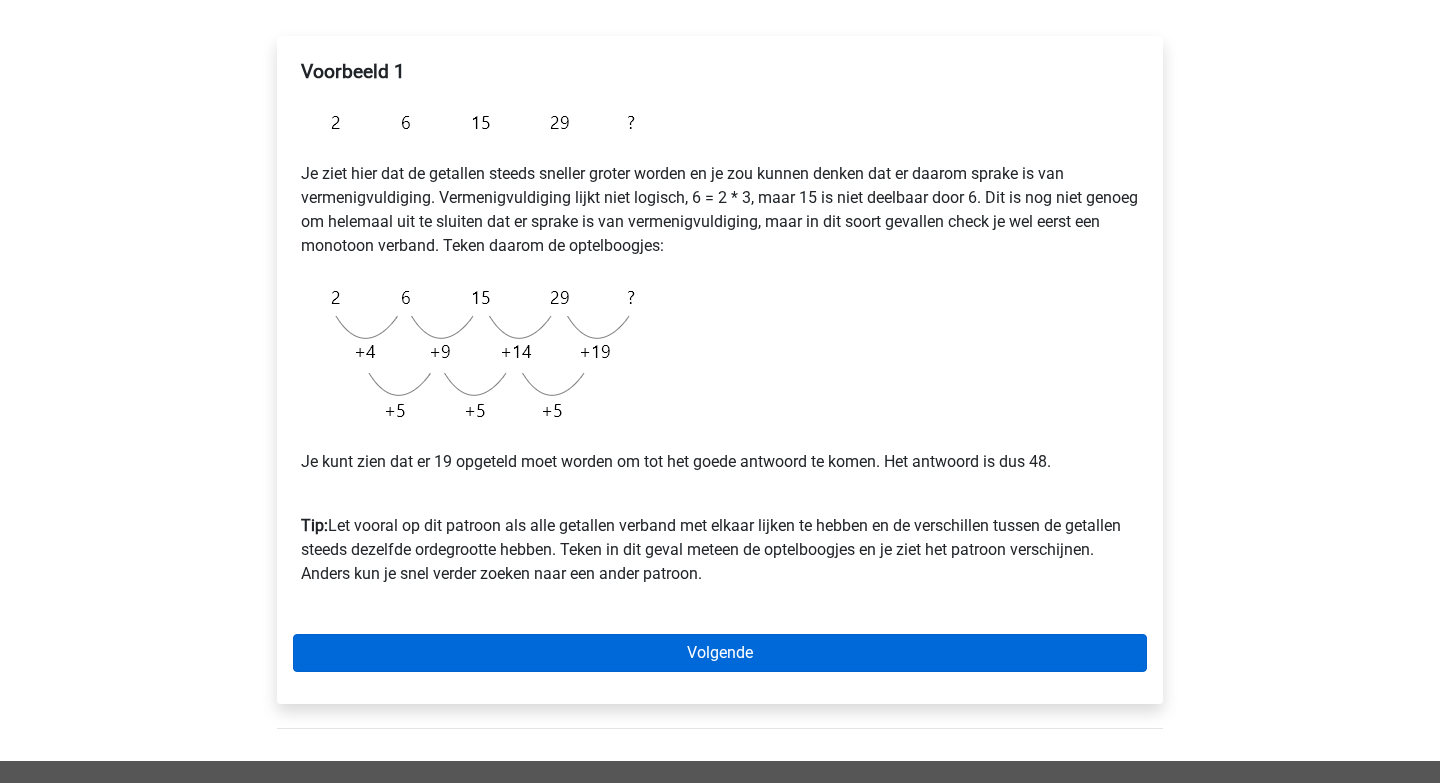 scroll, scrollTop: 300, scrollLeft: 0, axis: vertical 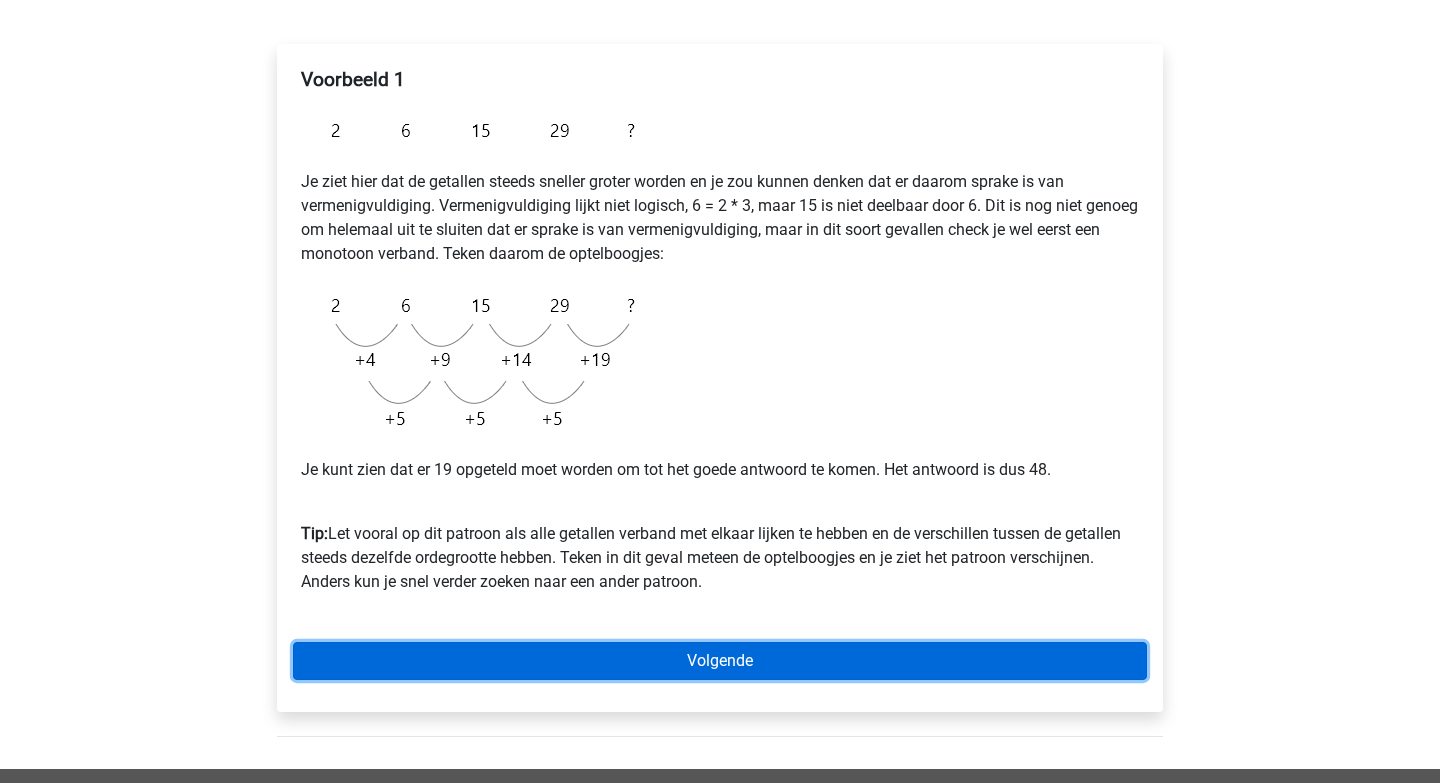 click on "Volgende" at bounding box center [720, 661] 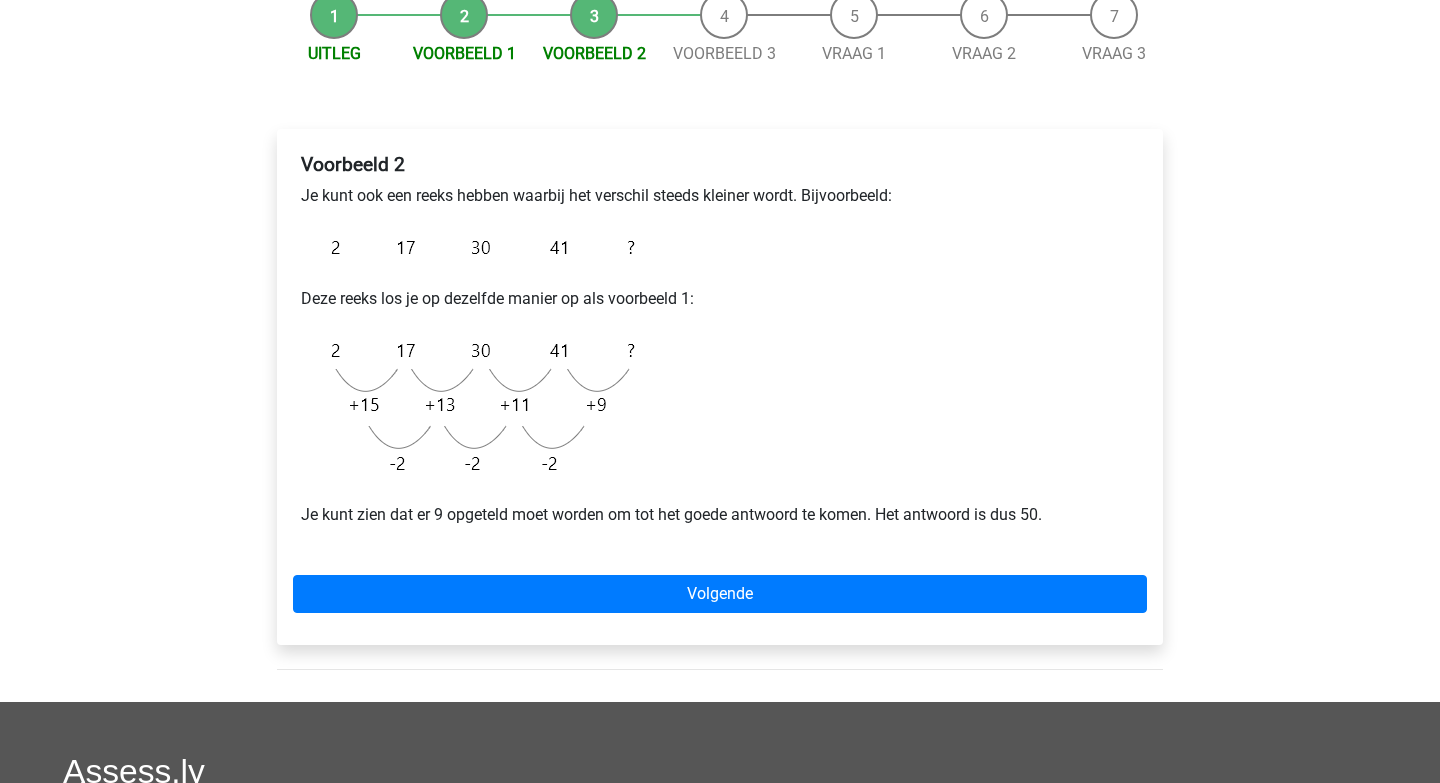 scroll, scrollTop: 218, scrollLeft: 0, axis: vertical 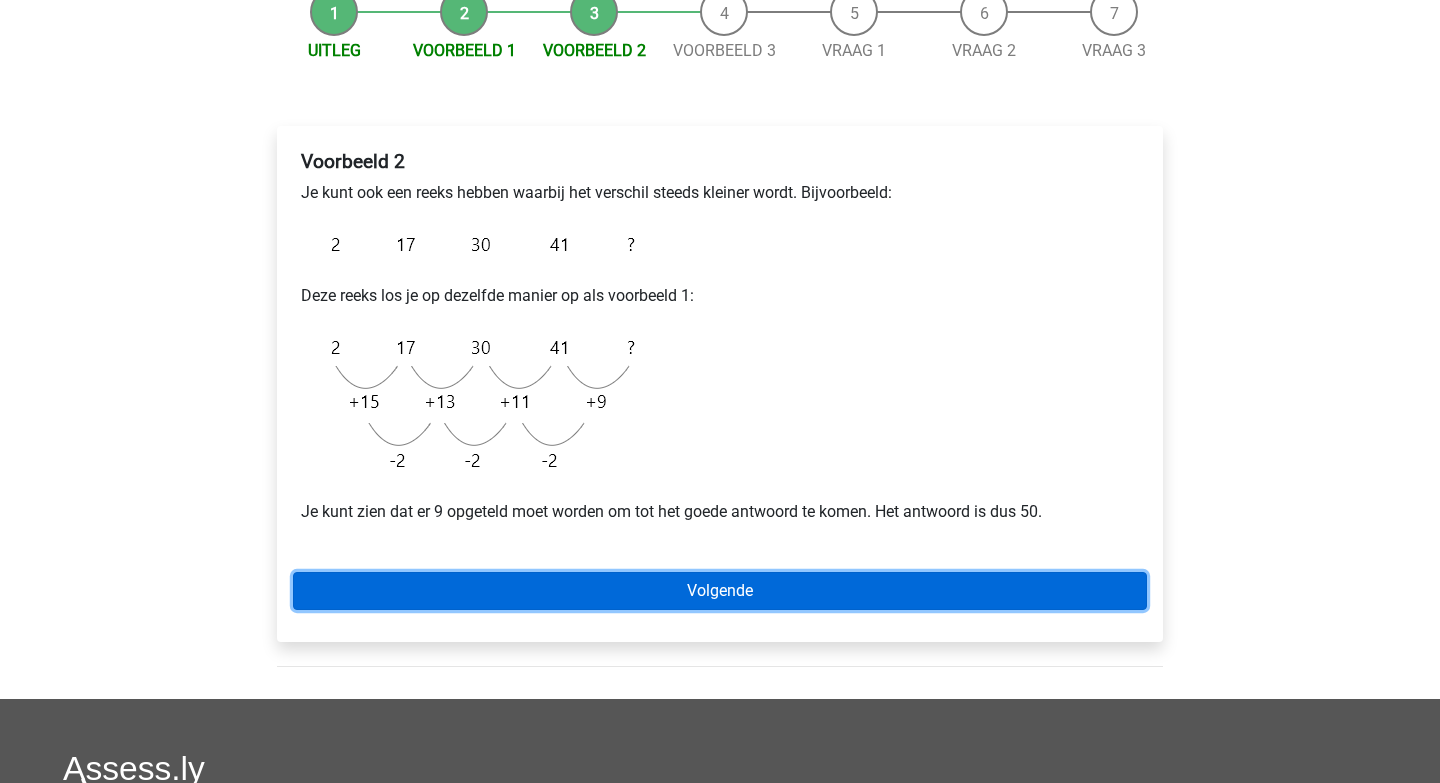 click on "Volgende" at bounding box center [720, 591] 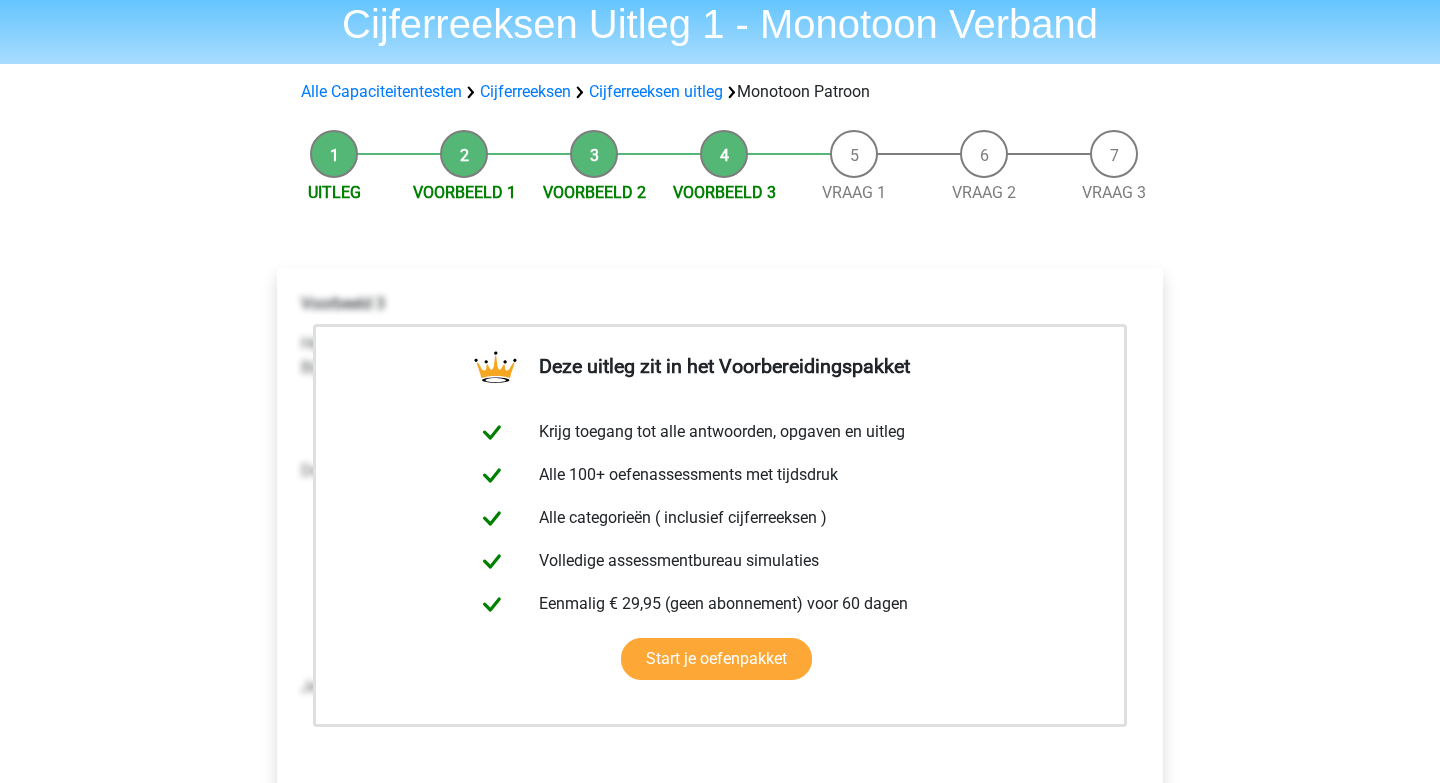 scroll, scrollTop: 0, scrollLeft: 0, axis: both 